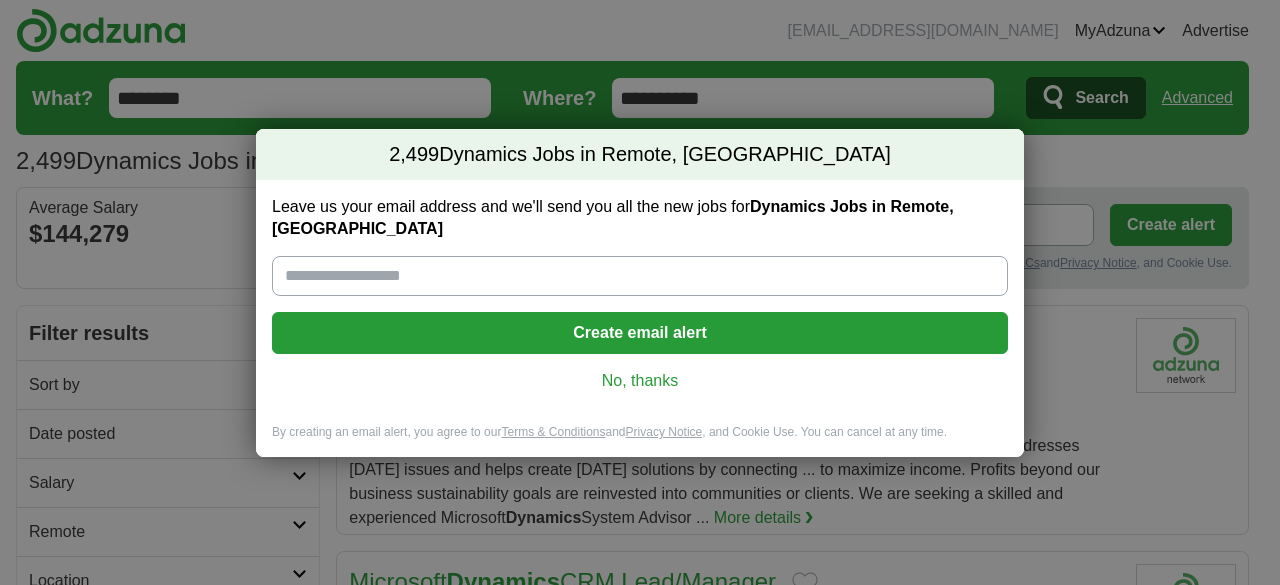 scroll, scrollTop: 0, scrollLeft: 0, axis: both 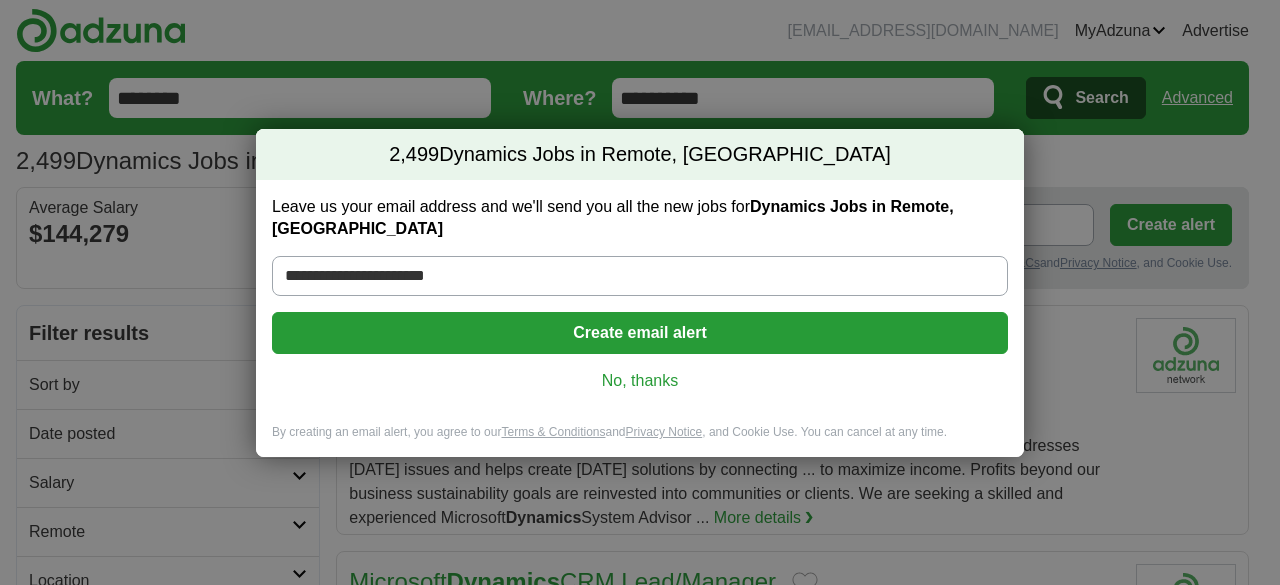 click on "Create email alert" at bounding box center [640, 333] 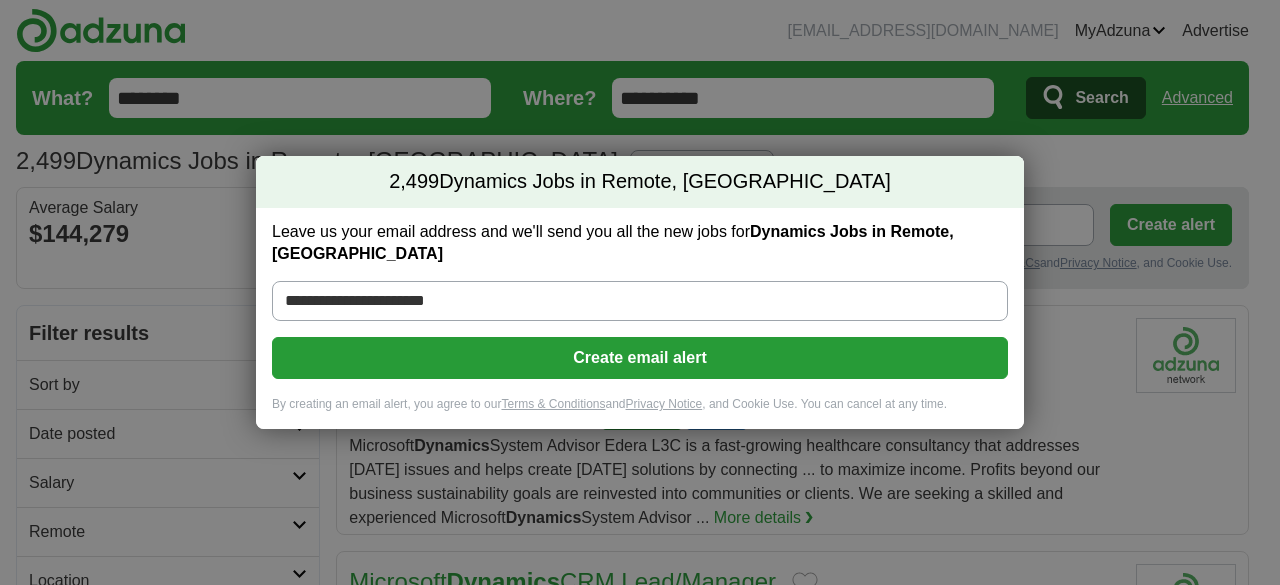 click on "**********" at bounding box center [640, 292] 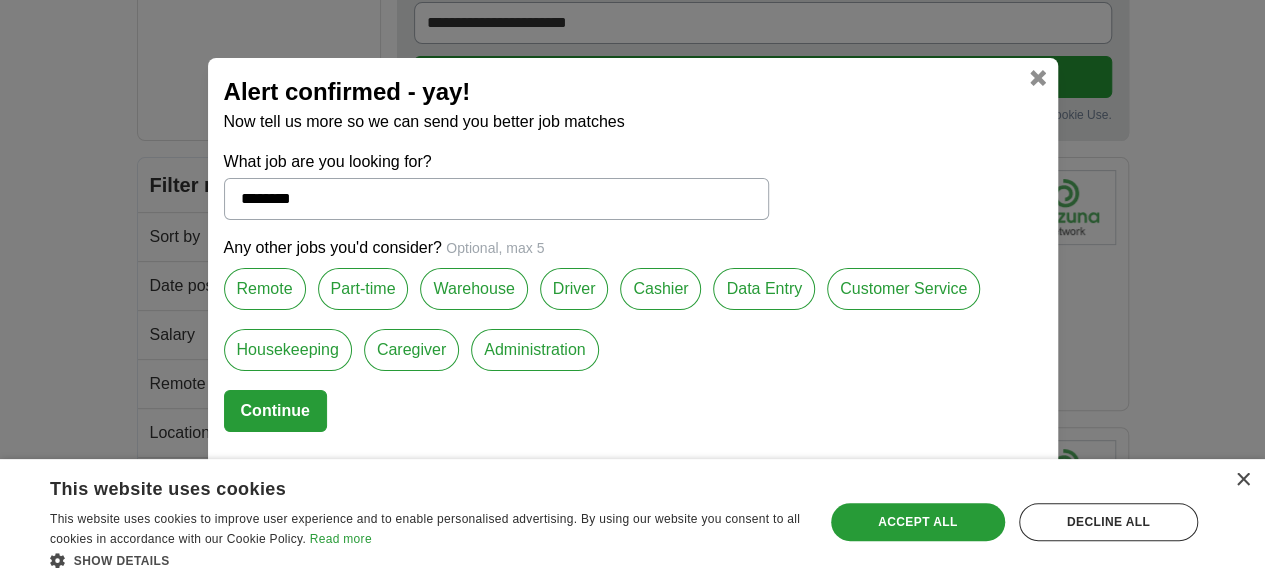 scroll, scrollTop: 300, scrollLeft: 0, axis: vertical 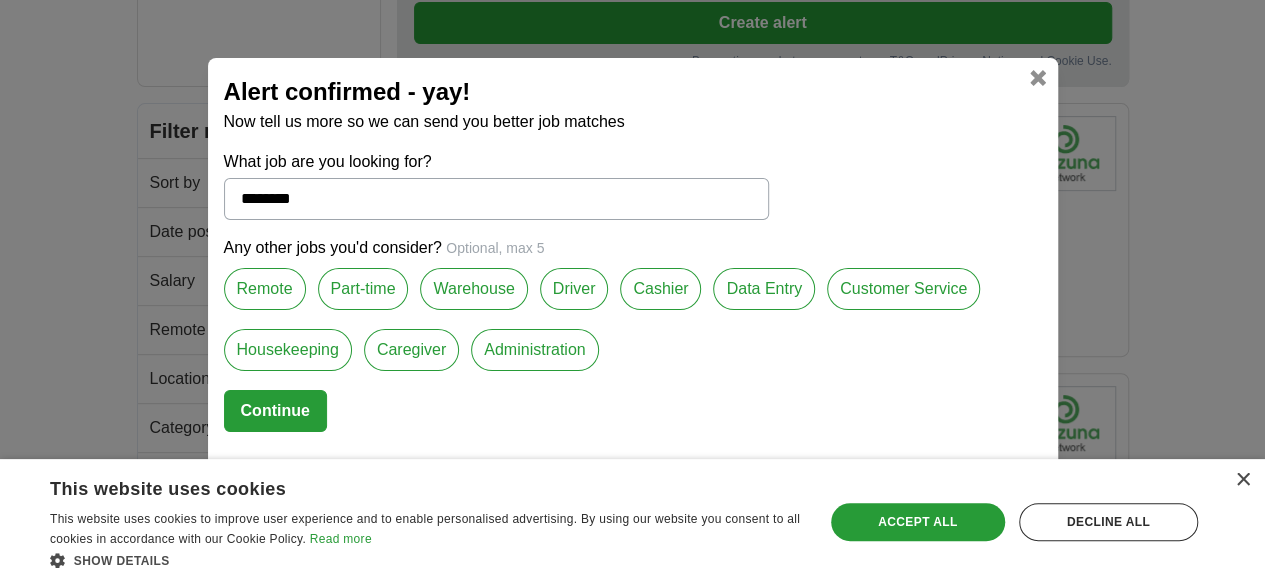 click on "Alert confirmed - yay! Now tell us more so we can send you better job matches What job are you looking for? ******** Any other jobs you'd consider?   Optional, max 5 Remote Part-time Warehouse Driver Cashier Data Entry Customer Service Housekeeping Caregiver Administration Continue ❮ Back to search Skip ❯" at bounding box center [633, 293] 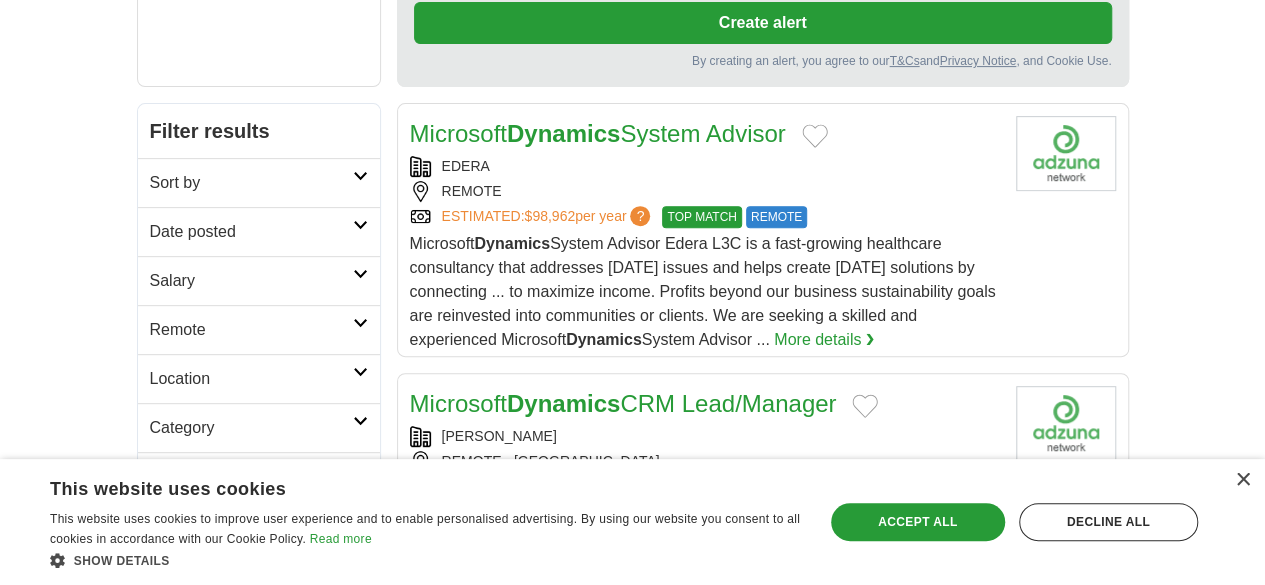 scroll, scrollTop: 0, scrollLeft: 0, axis: both 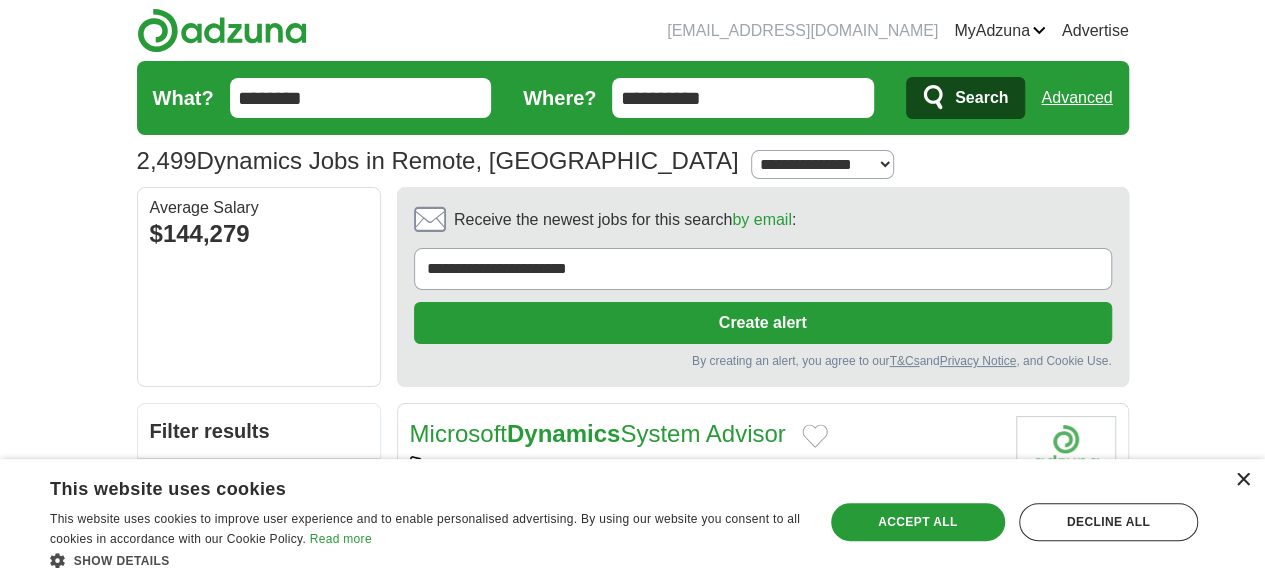 click on "×" at bounding box center [1242, 480] 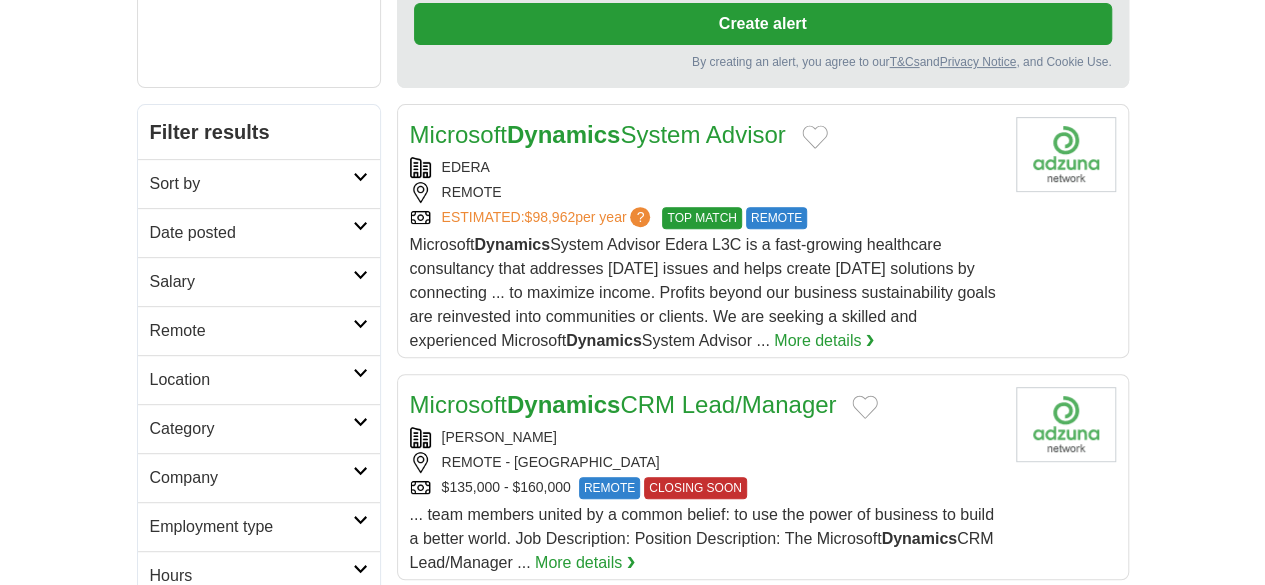scroll, scrollTop: 200, scrollLeft: 0, axis: vertical 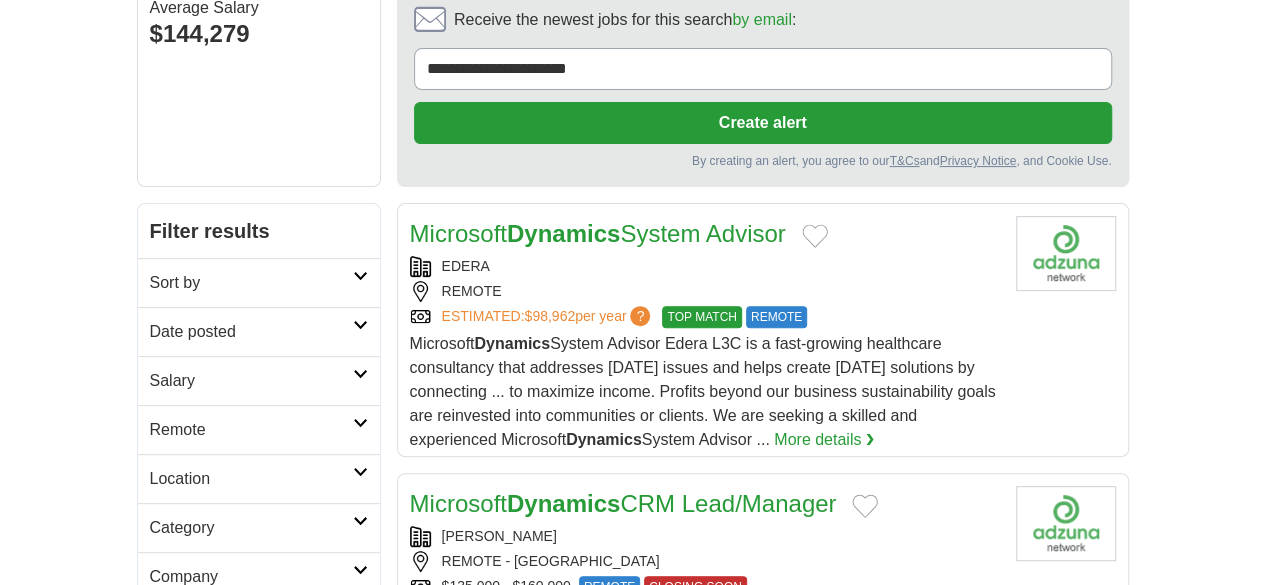 click on "Microsoft  Dynamics  System Advisor" at bounding box center [598, 234] 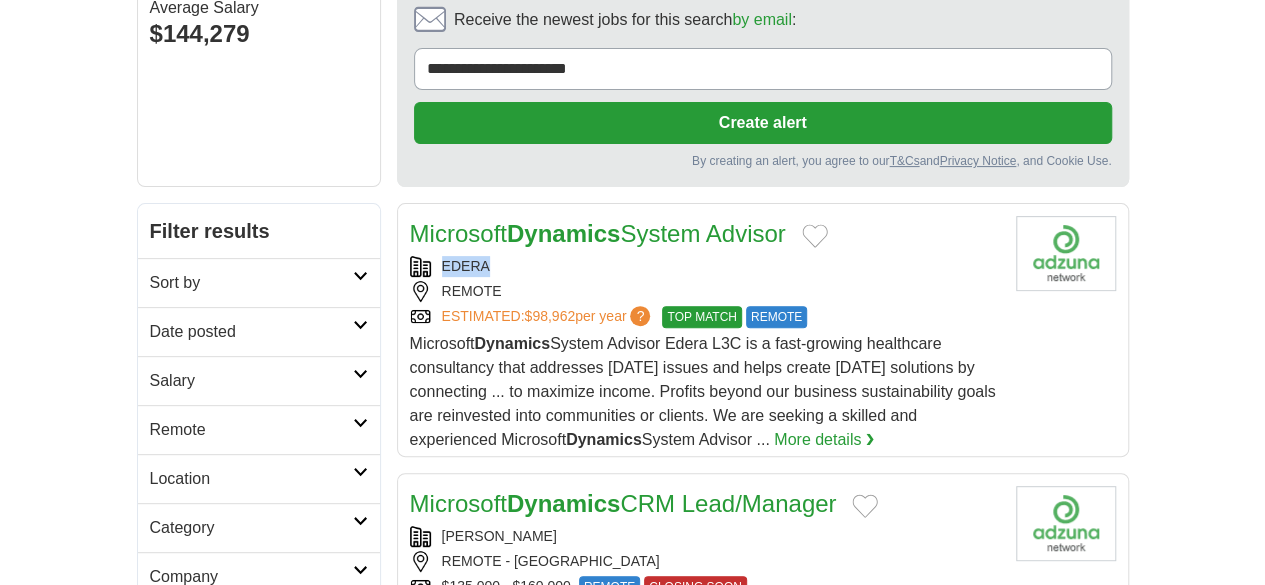 drag, startPoint x: 437, startPoint y: 164, endPoint x: 384, endPoint y: 165, distance: 53.009434 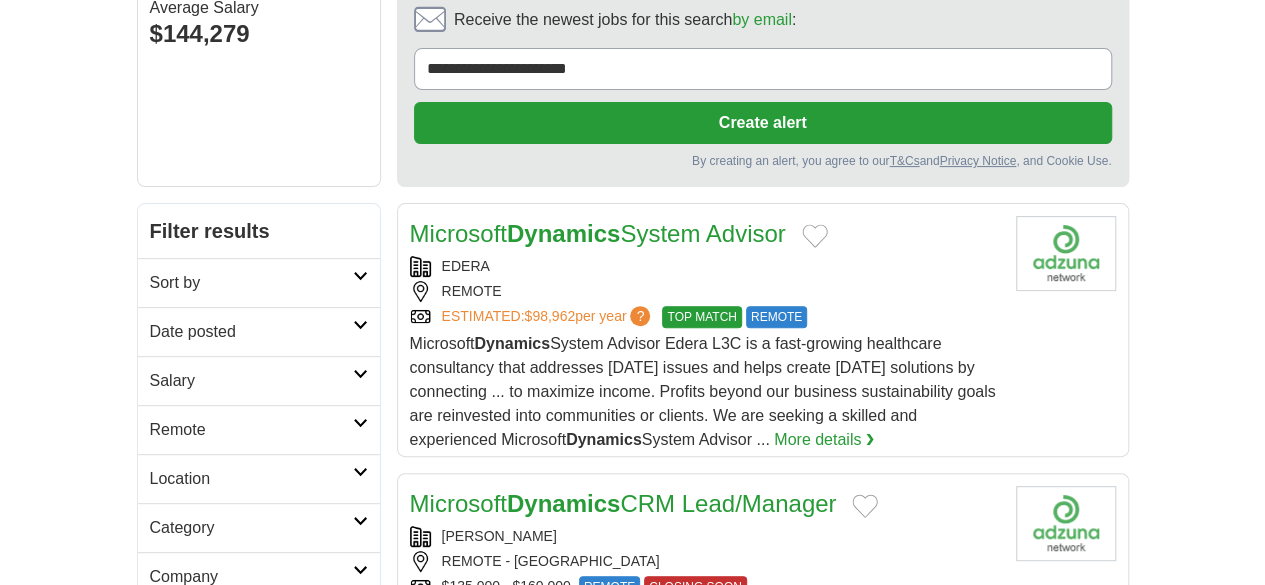 click on "avendar739528@gmail.com
MyAdzuna
Alerts
Favorites
Resumes
ApplyIQ
Preferences
Posted jobs
Logout
Advertise
2,499
Dynamics Jobs in Remote, OR
Salary
Salary
Select a salary range
Salary from
from $10,000
from $20,000" at bounding box center (633, 1698) 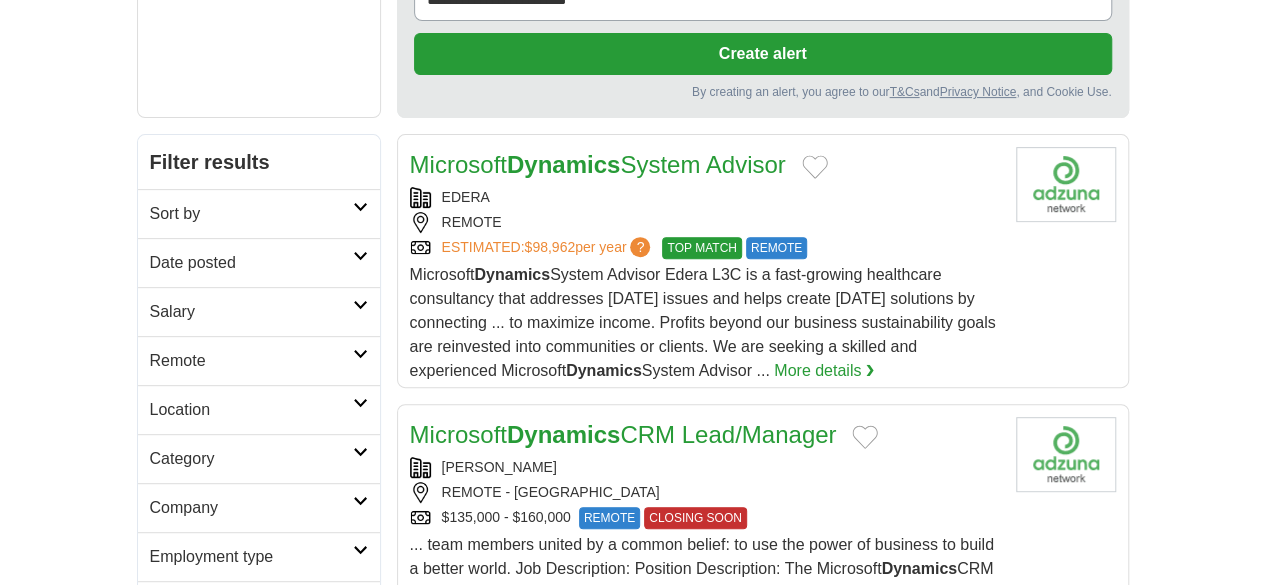 scroll, scrollTop: 300, scrollLeft: 0, axis: vertical 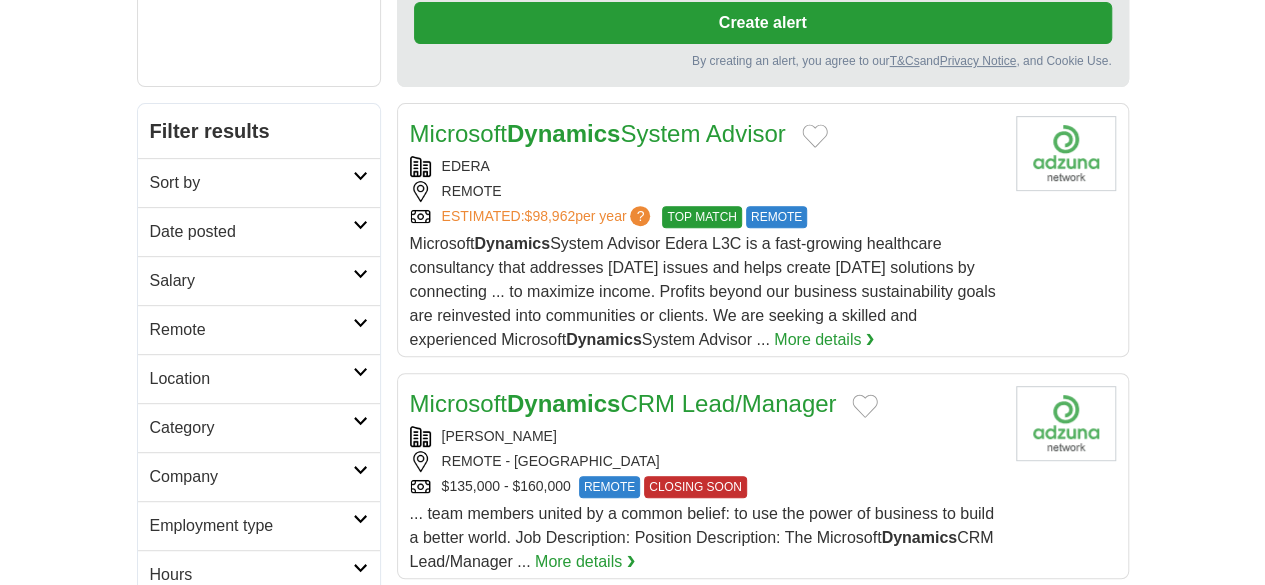 click on "[PERSON_NAME]" at bounding box center [705, 436] 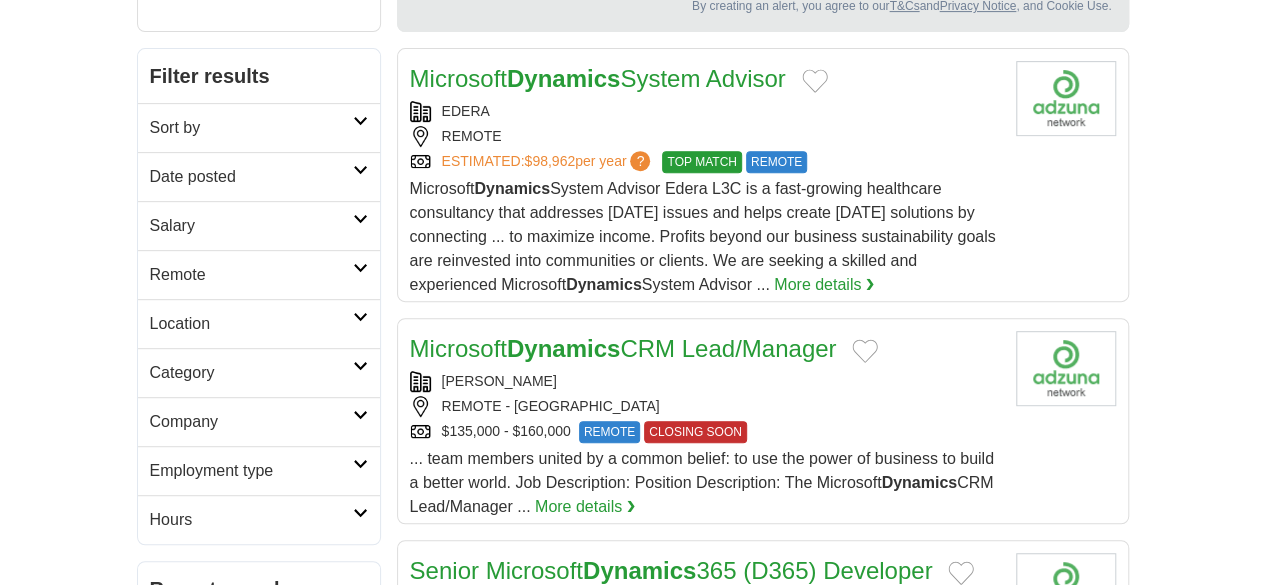 scroll, scrollTop: 400, scrollLeft: 0, axis: vertical 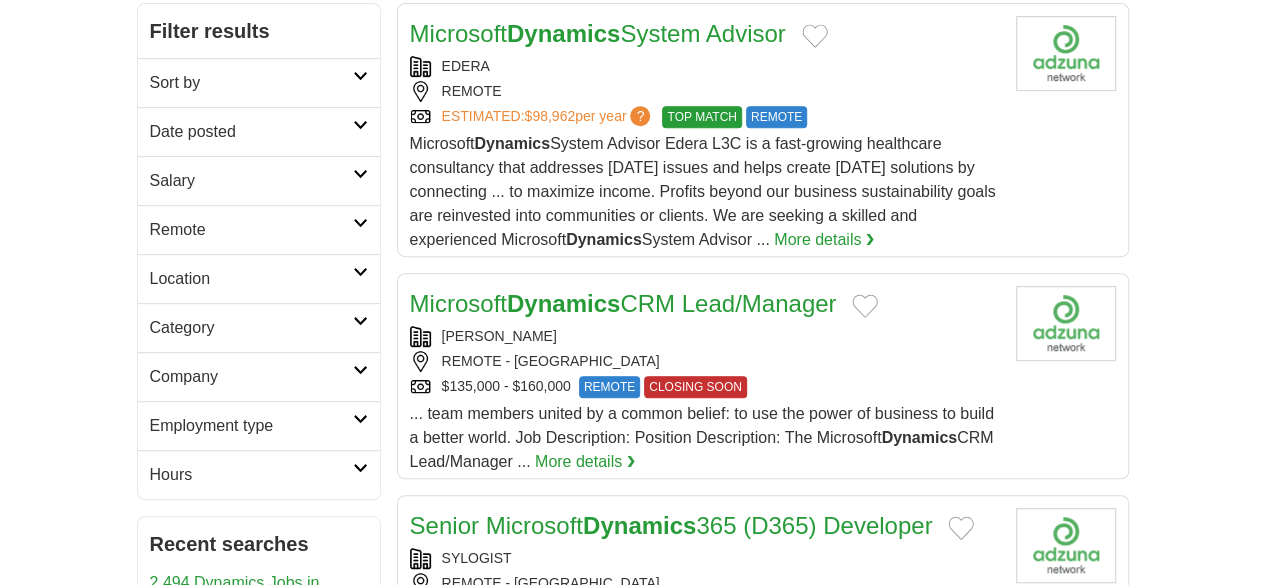 drag, startPoint x: 562, startPoint y: 162, endPoint x: 462, endPoint y: 181, distance: 101.788994 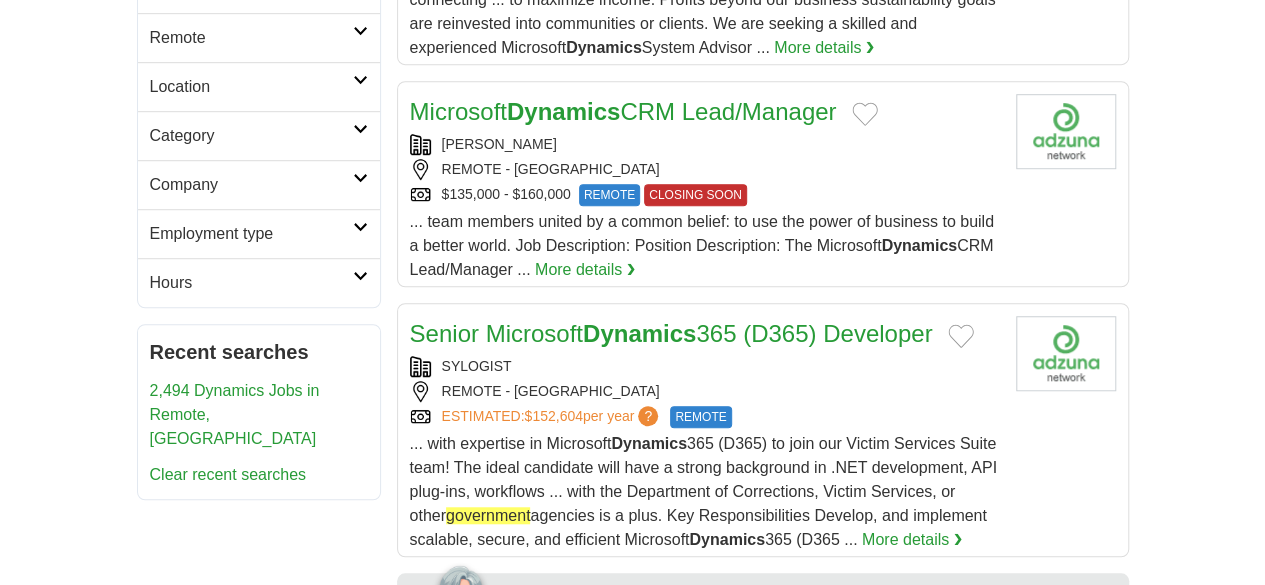 scroll, scrollTop: 600, scrollLeft: 0, axis: vertical 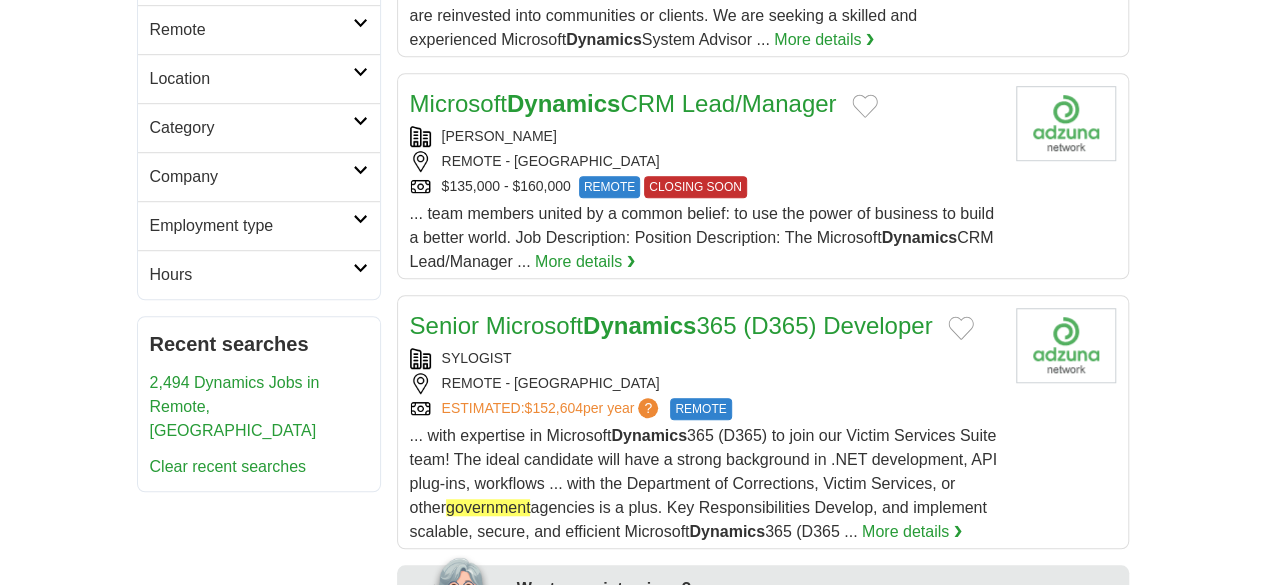 click on "SYLOGIST" at bounding box center [705, 358] 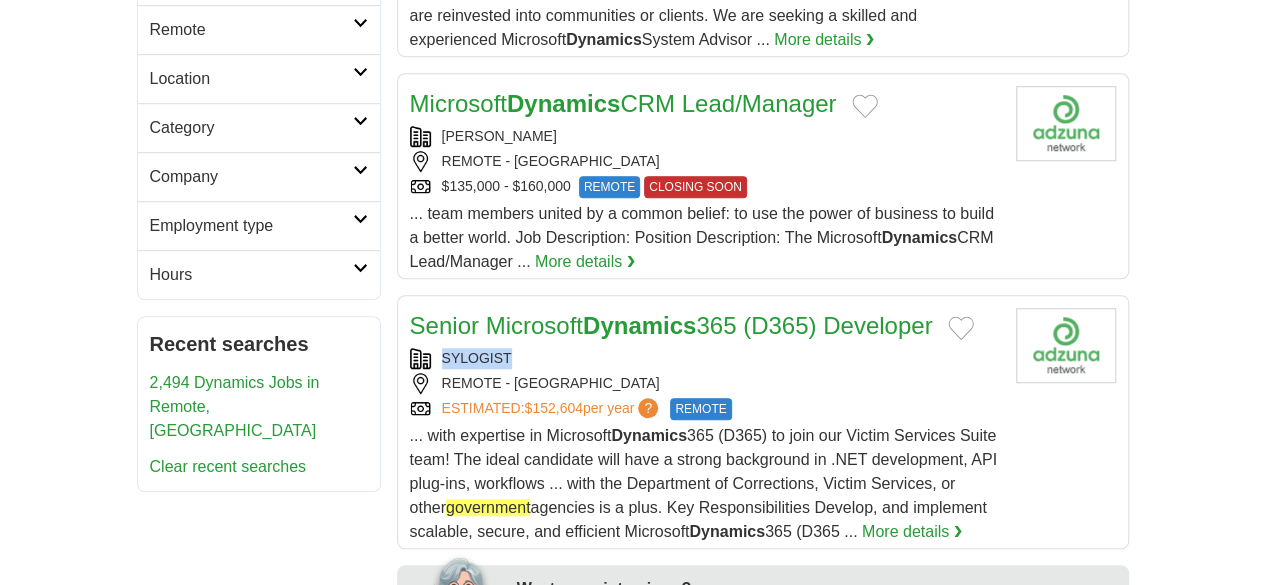 drag, startPoint x: 462, startPoint y: 204, endPoint x: 357, endPoint y: 213, distance: 105.38501 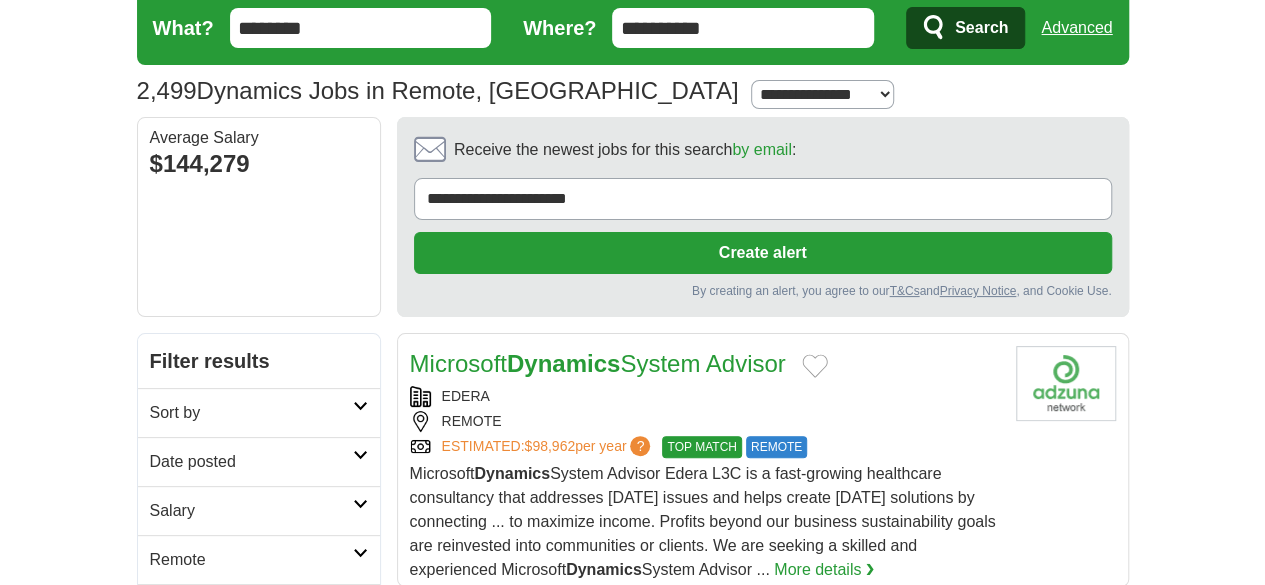 scroll, scrollTop: 0, scrollLeft: 0, axis: both 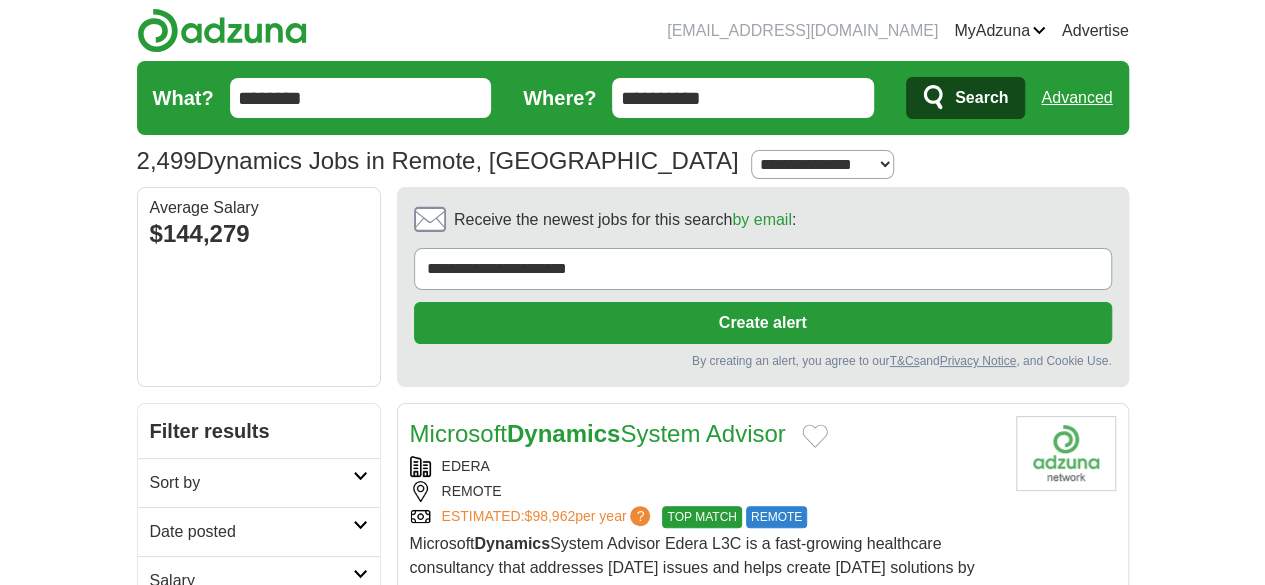 click on "**********" at bounding box center [822, 164] 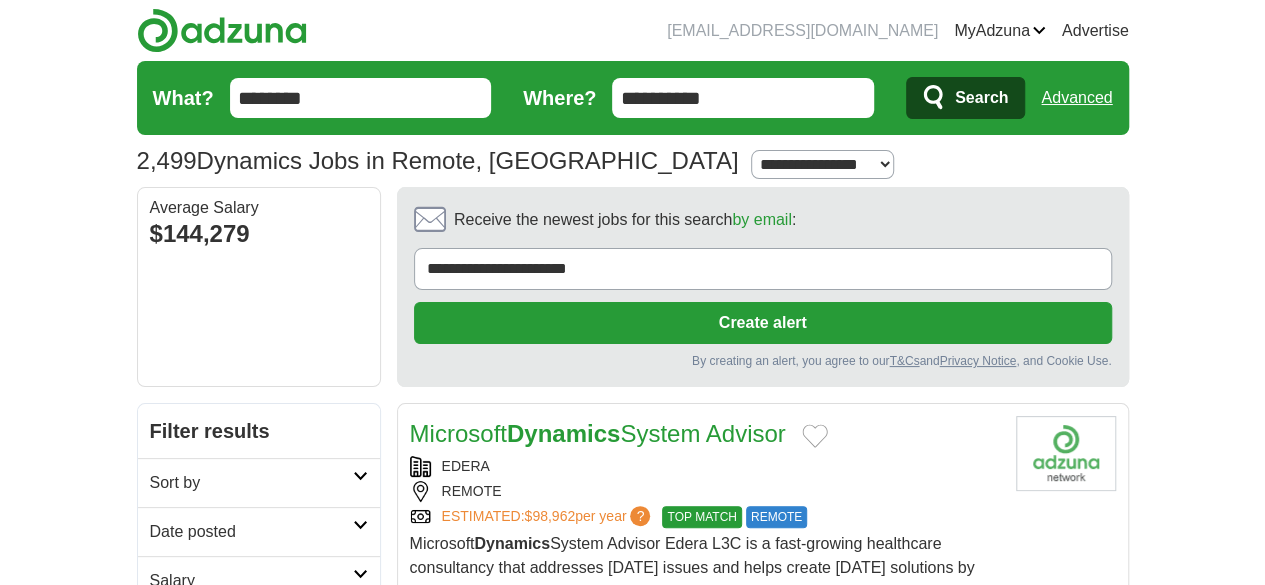 click on "**********" at bounding box center (822, 164) 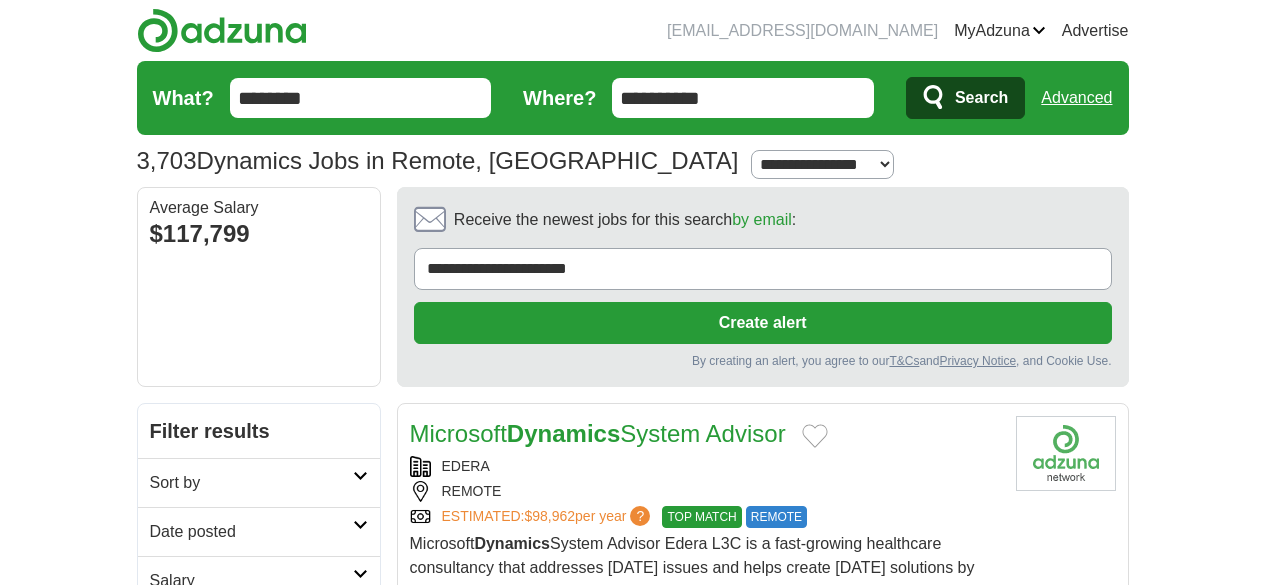 scroll, scrollTop: 0, scrollLeft: 0, axis: both 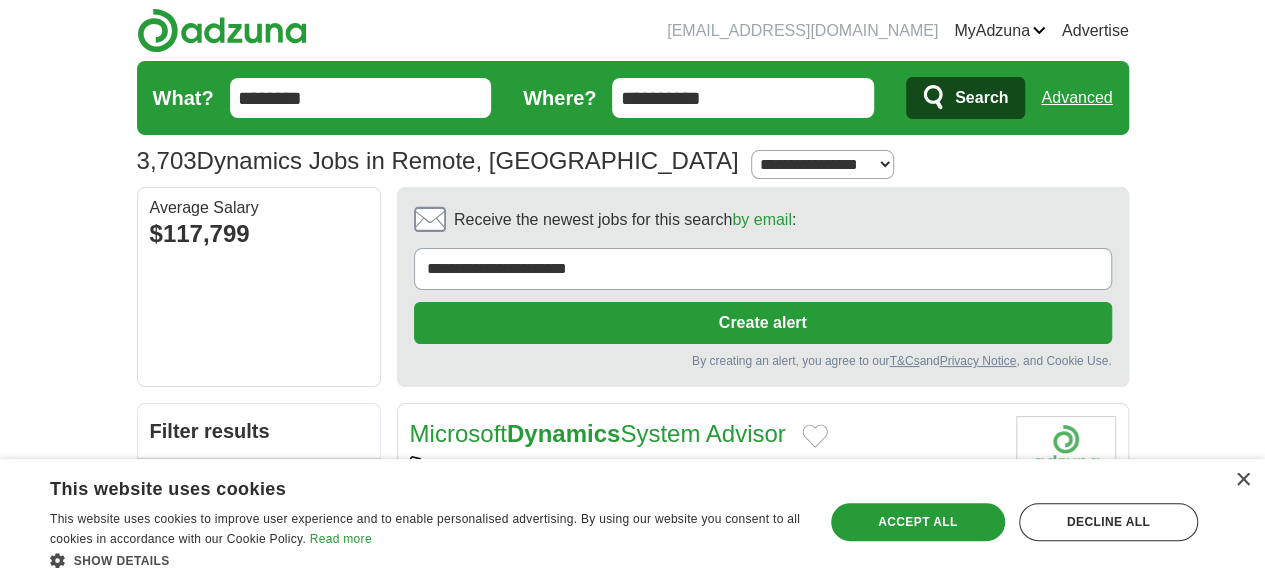 click on "**********" at bounding box center [743, 98] 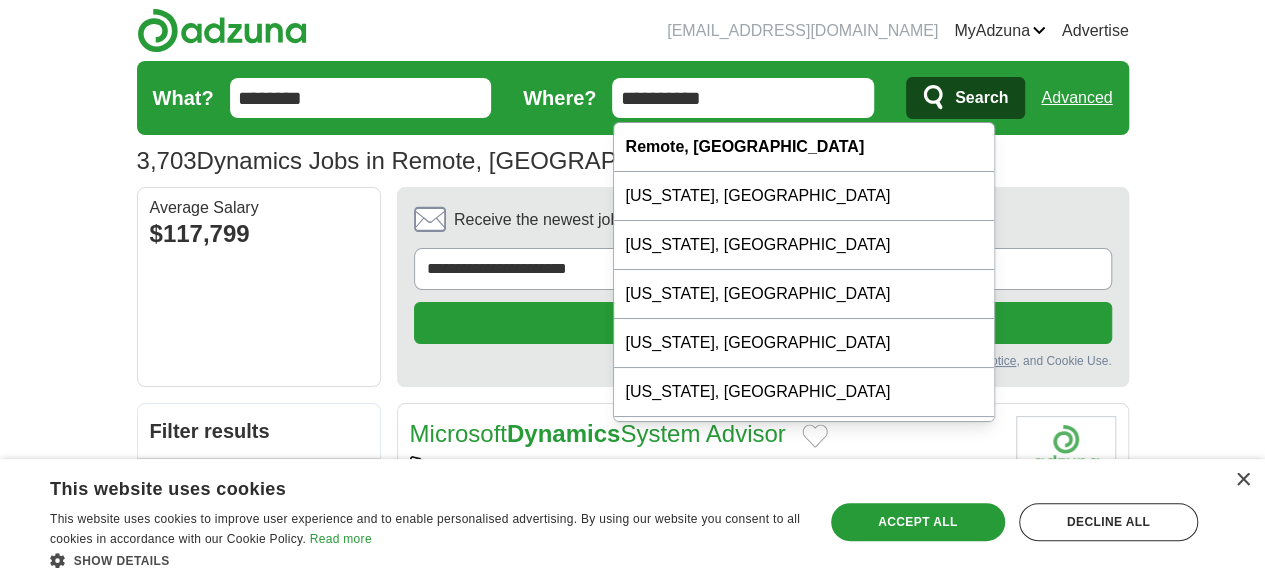 click on "**********" at bounding box center (743, 98) 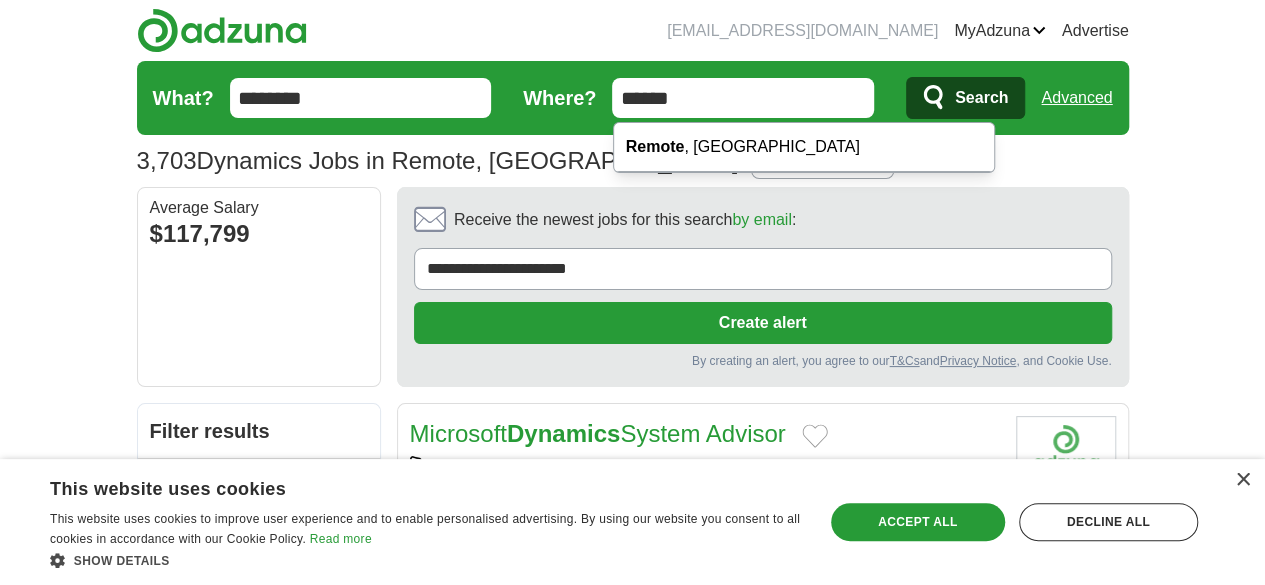 type on "******" 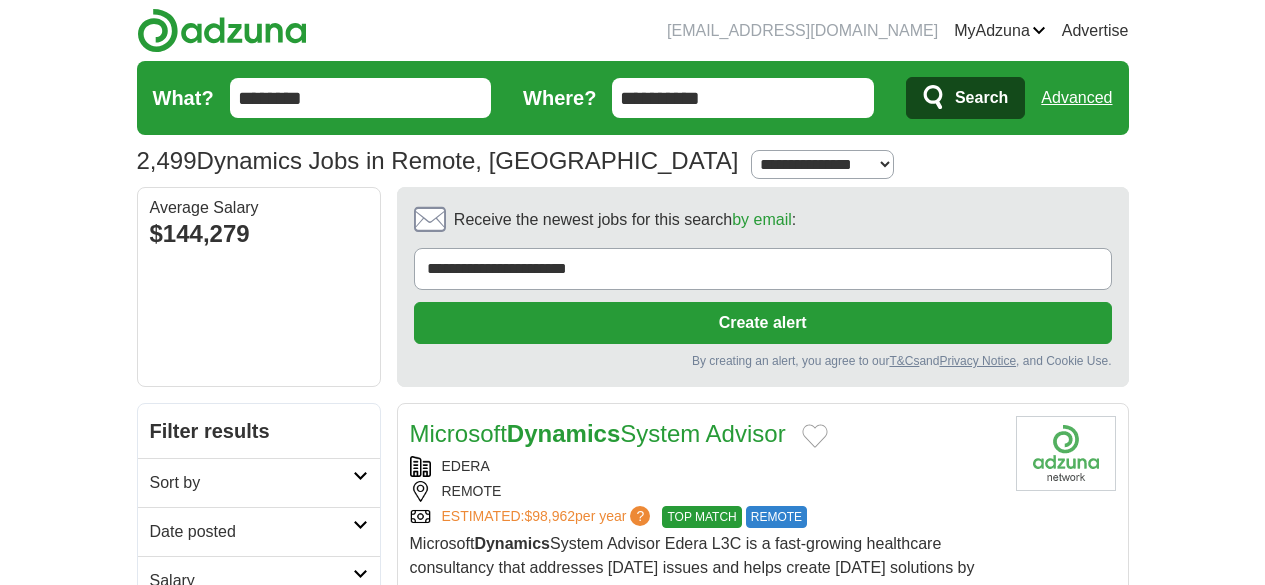 scroll, scrollTop: 0, scrollLeft: 0, axis: both 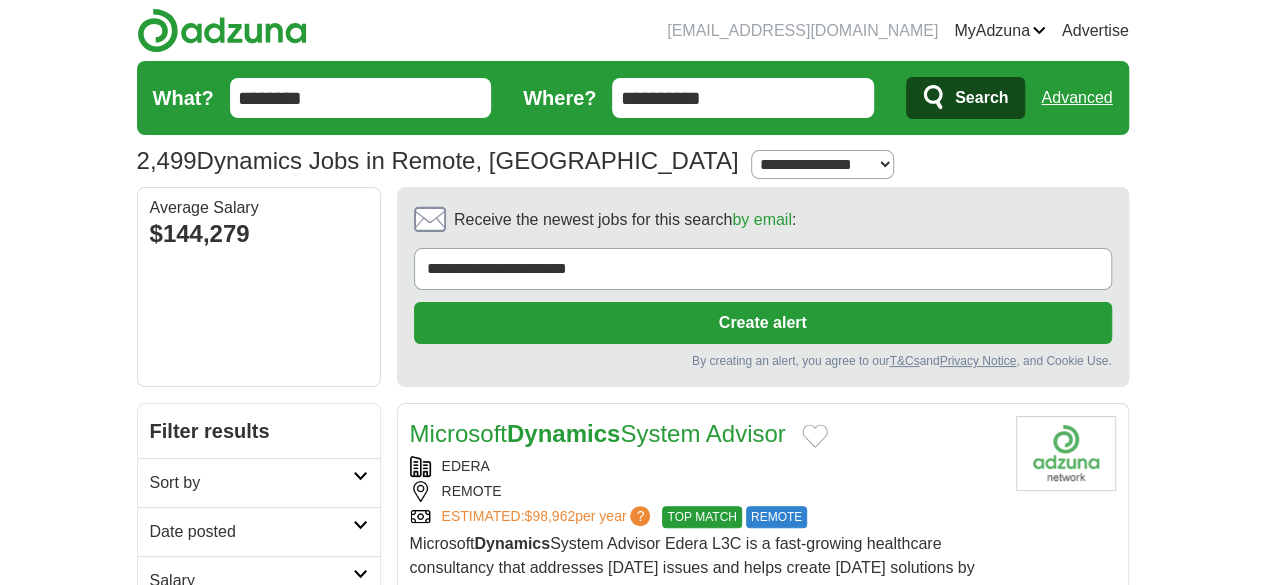 click on "**********" at bounding box center [743, 98] 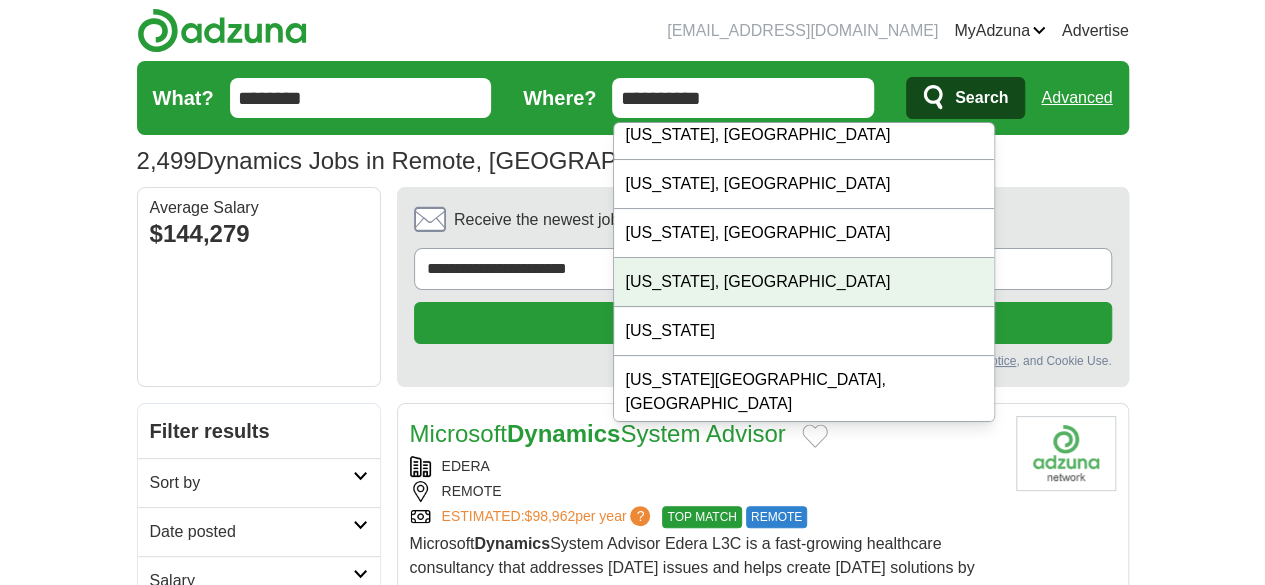 scroll, scrollTop: 188, scrollLeft: 0, axis: vertical 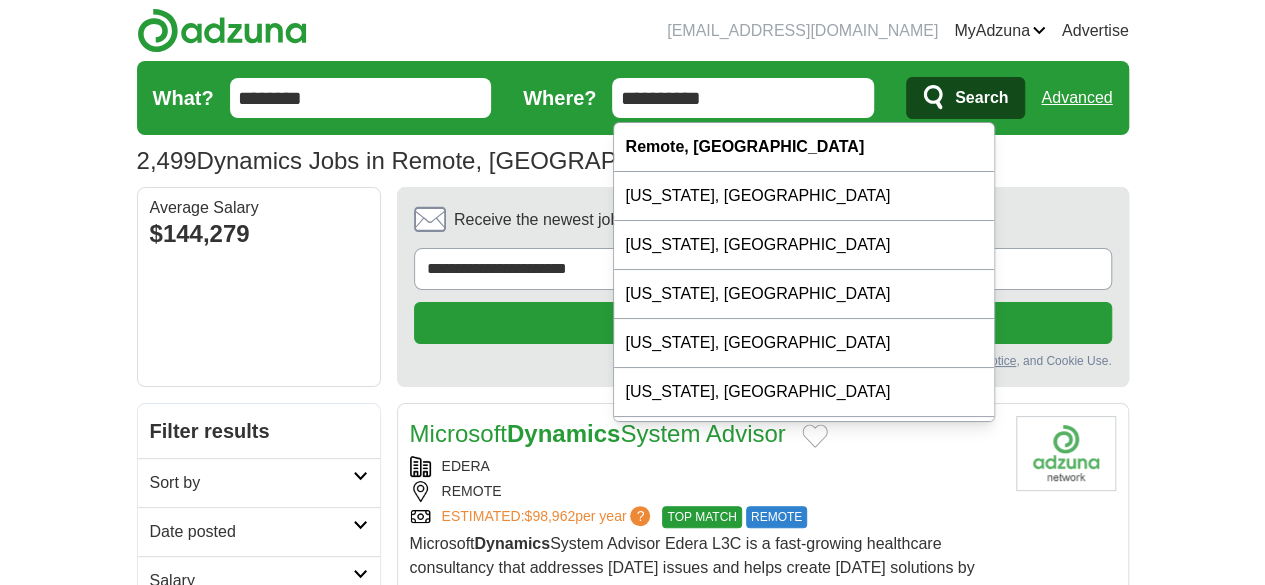 click on "**********" at bounding box center (633, 161) 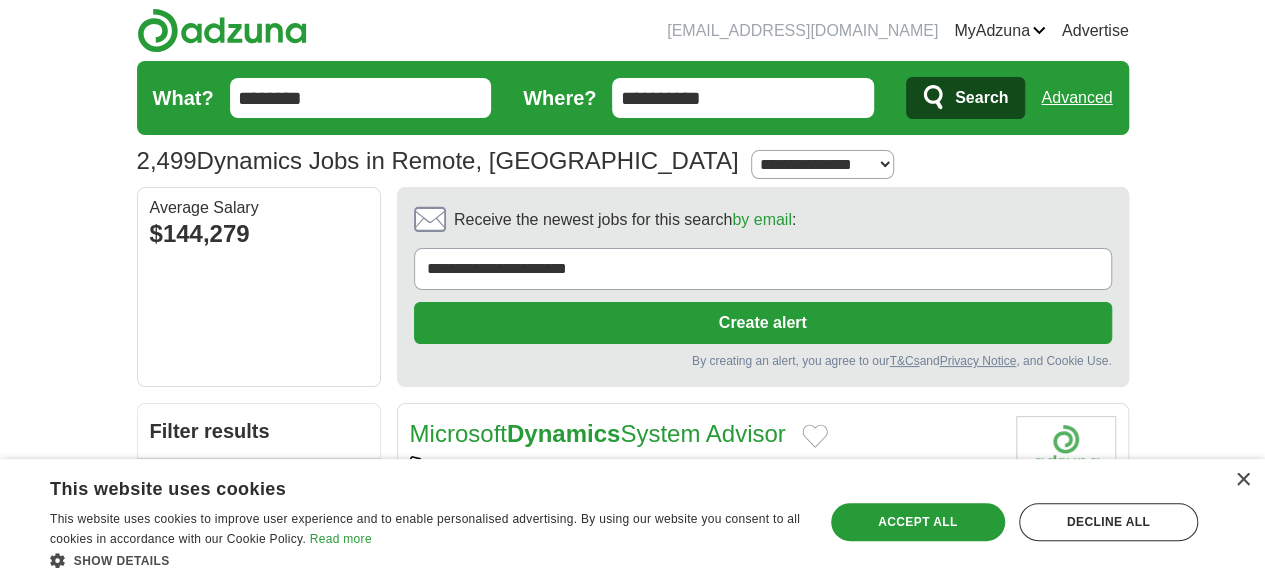 click on "**********" at bounding box center (822, 164) 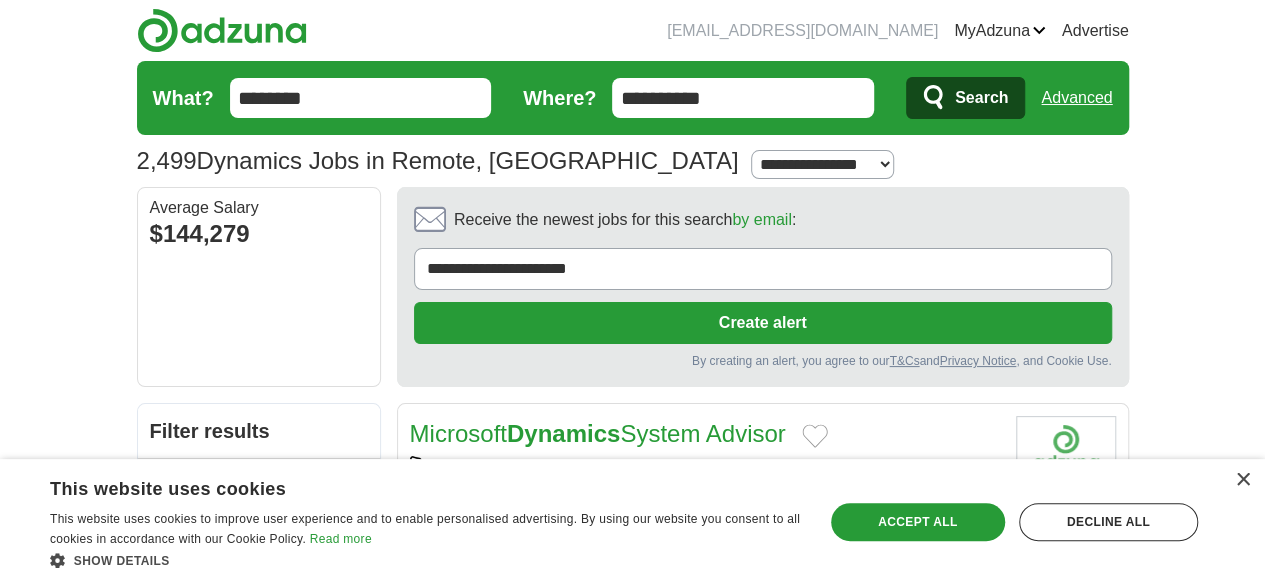 click on "**********" at bounding box center (822, 164) 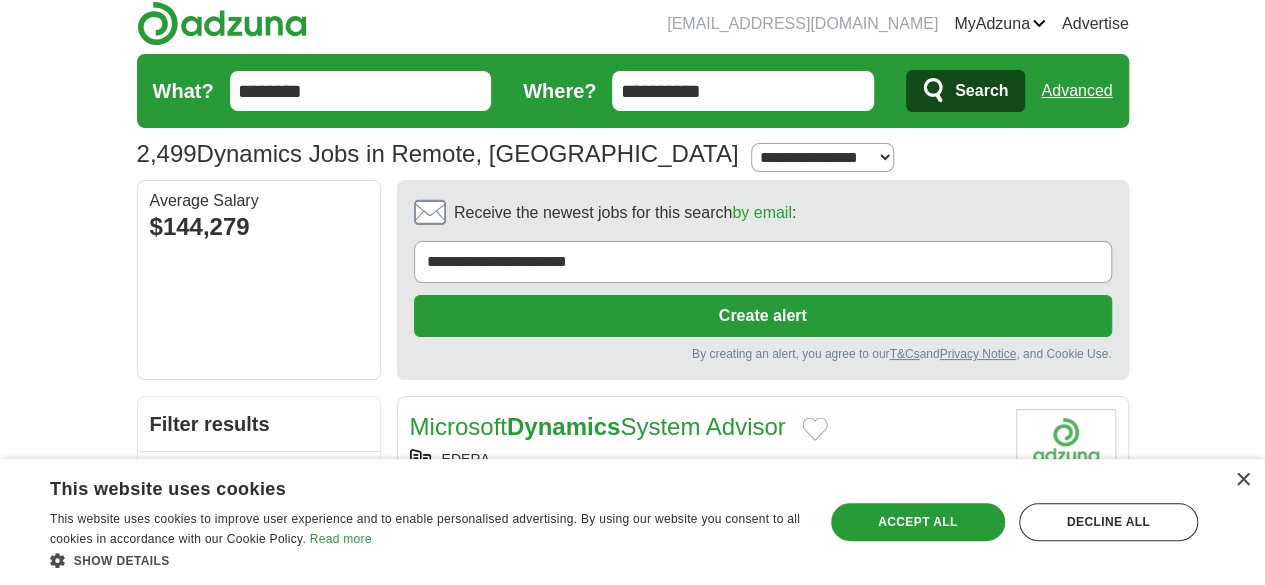scroll, scrollTop: 88, scrollLeft: 0, axis: vertical 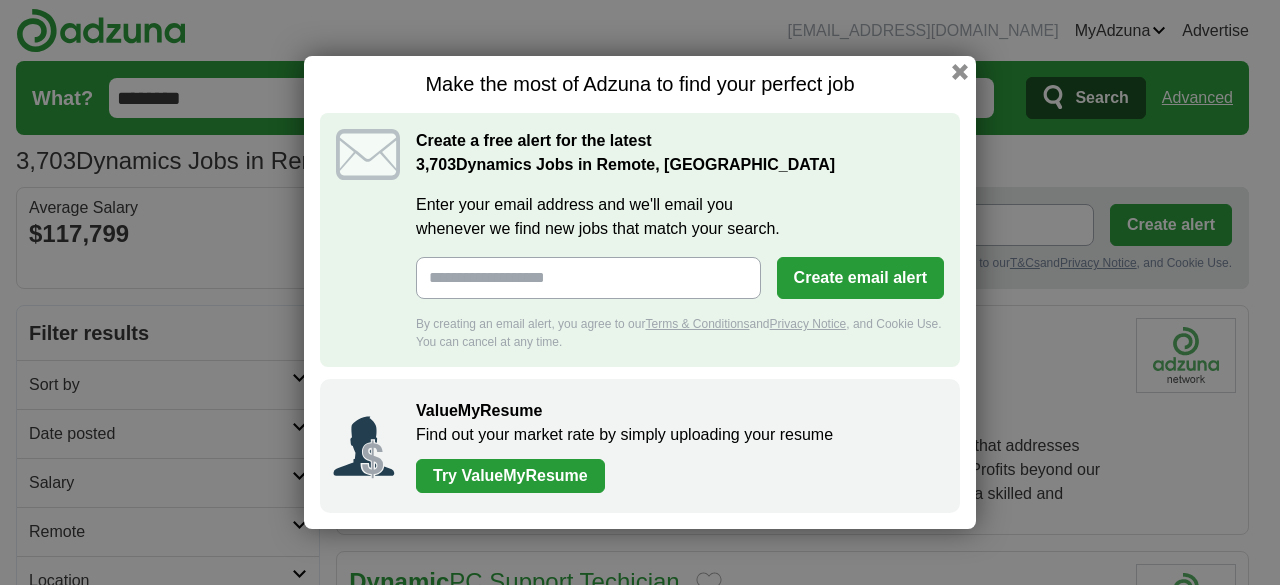 click on "Make the most of Adzuna to find your perfect job
Create a free alert for the latest
3,703
Dynamics Jobs in Remote, [GEOGRAPHIC_DATA]
Enter your email address and we'll email you whenever we find new jobs that match your search.
Create email alert
By creating an email alert, you agree to our  Terms & Conditions  and  Privacy Notice , and Cookie Use. You can cancel at any time.
ValueMyResume
Find out your market rate by simply uploading your resume
Try ValueMyResume" at bounding box center [640, 292] 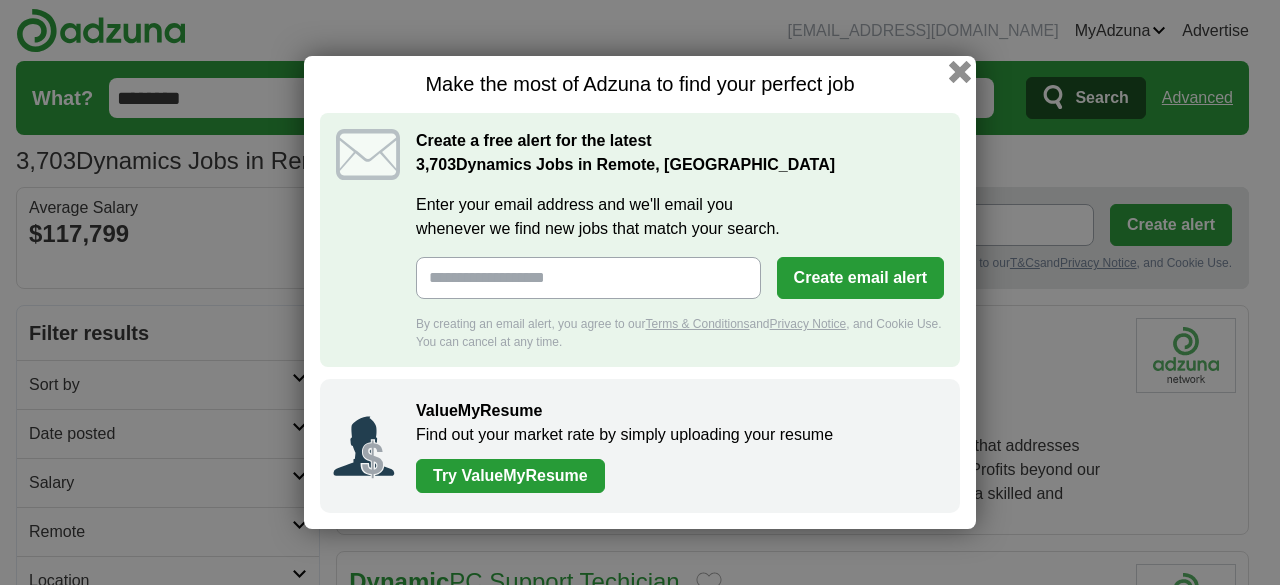 click at bounding box center (960, 72) 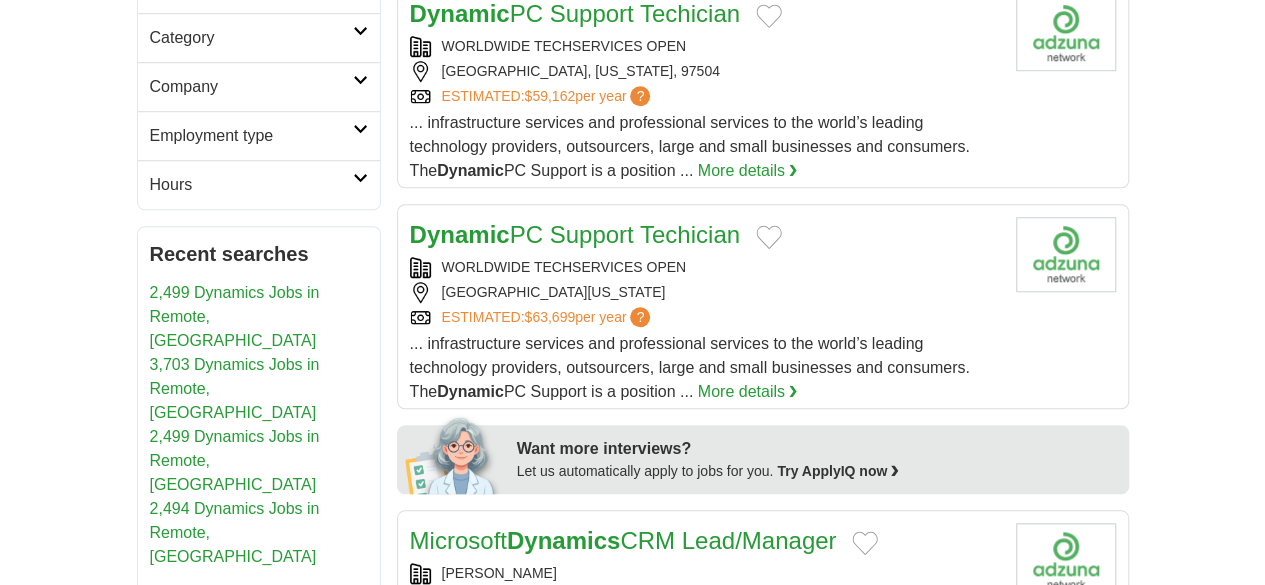 scroll, scrollTop: 800, scrollLeft: 0, axis: vertical 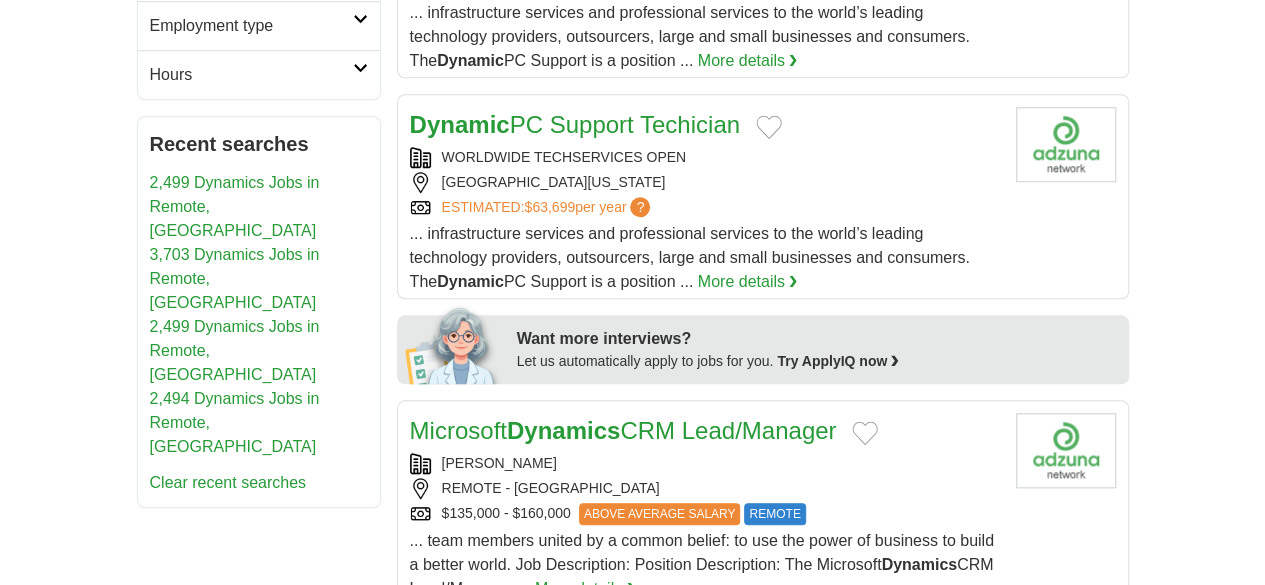 click on "...  team members united by a common belief: to use the power of business to build a better world. Job Description: Position Description: The Microsoft  Dynamics  CRM Lead/Manager ..." at bounding box center [702, 564] 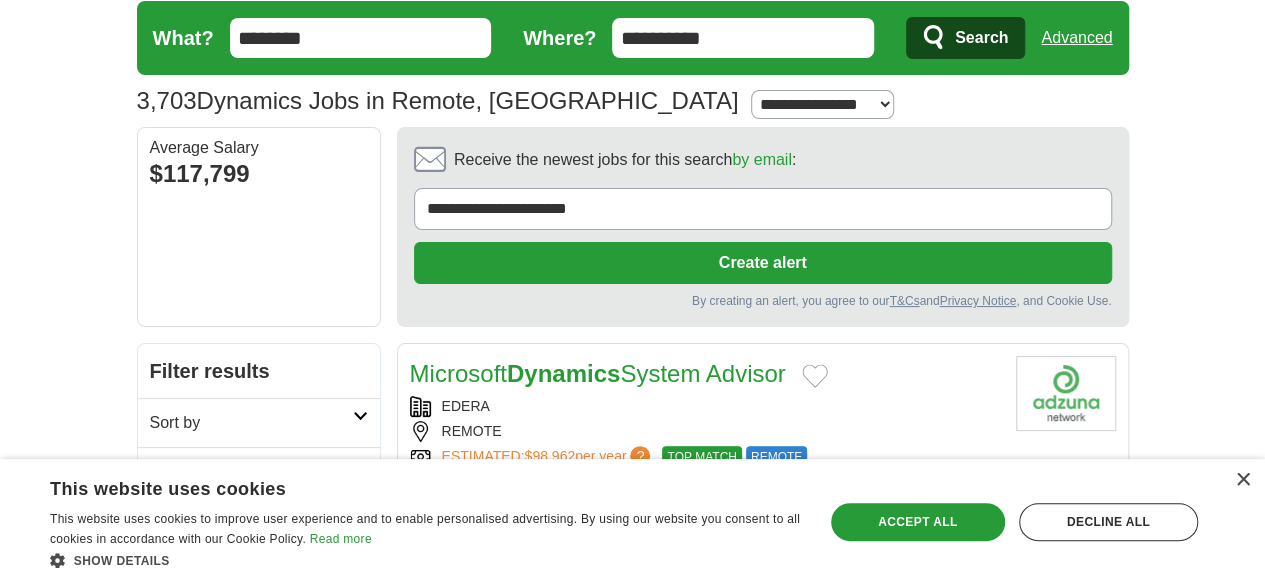 scroll, scrollTop: 0, scrollLeft: 0, axis: both 